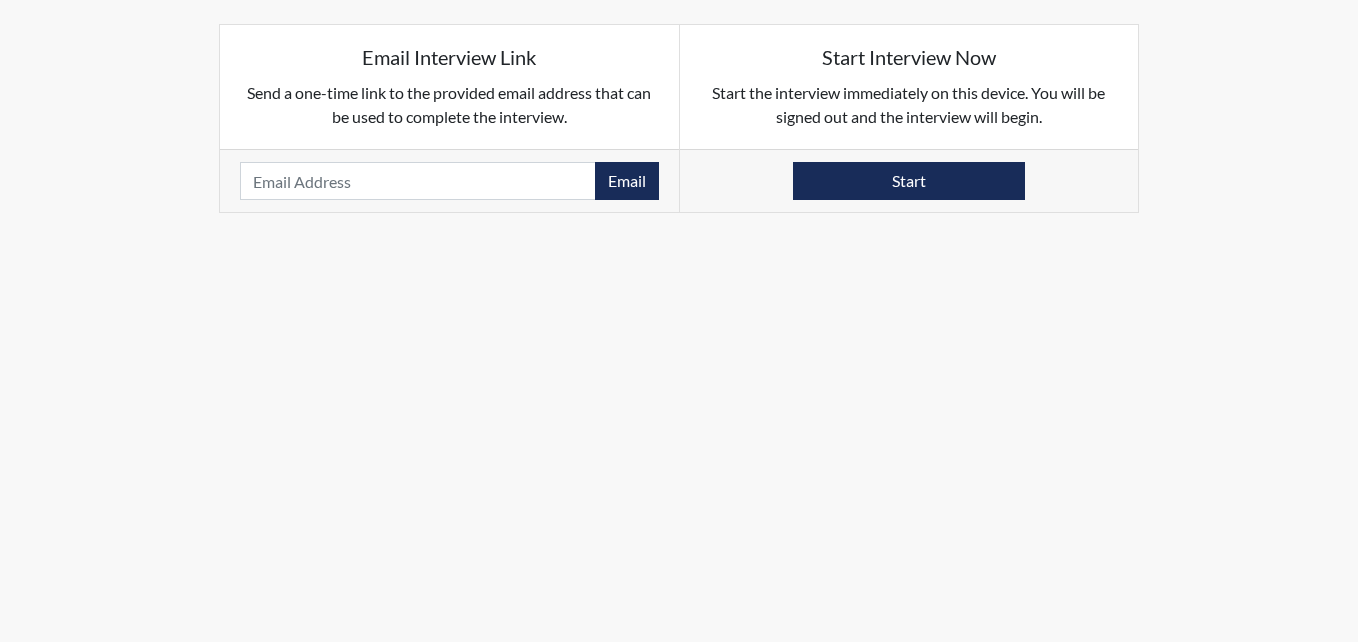 scroll, scrollTop: 0, scrollLeft: 0, axis: both 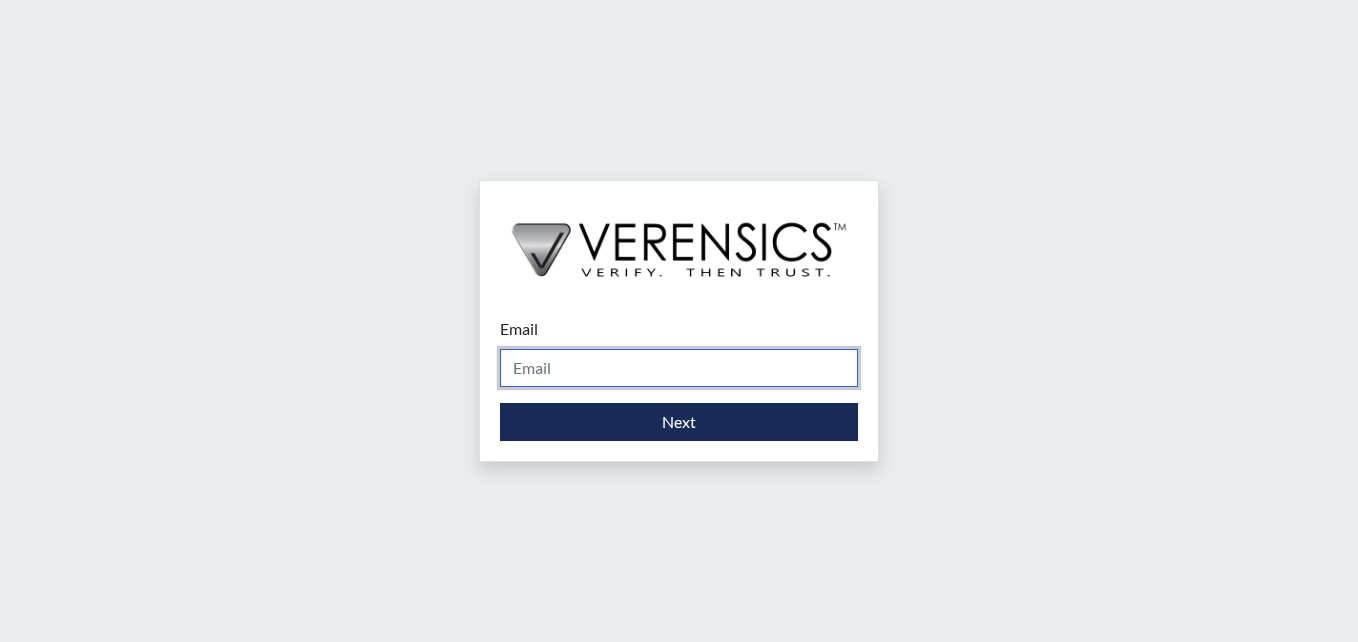 click on "Email" at bounding box center [679, 368] 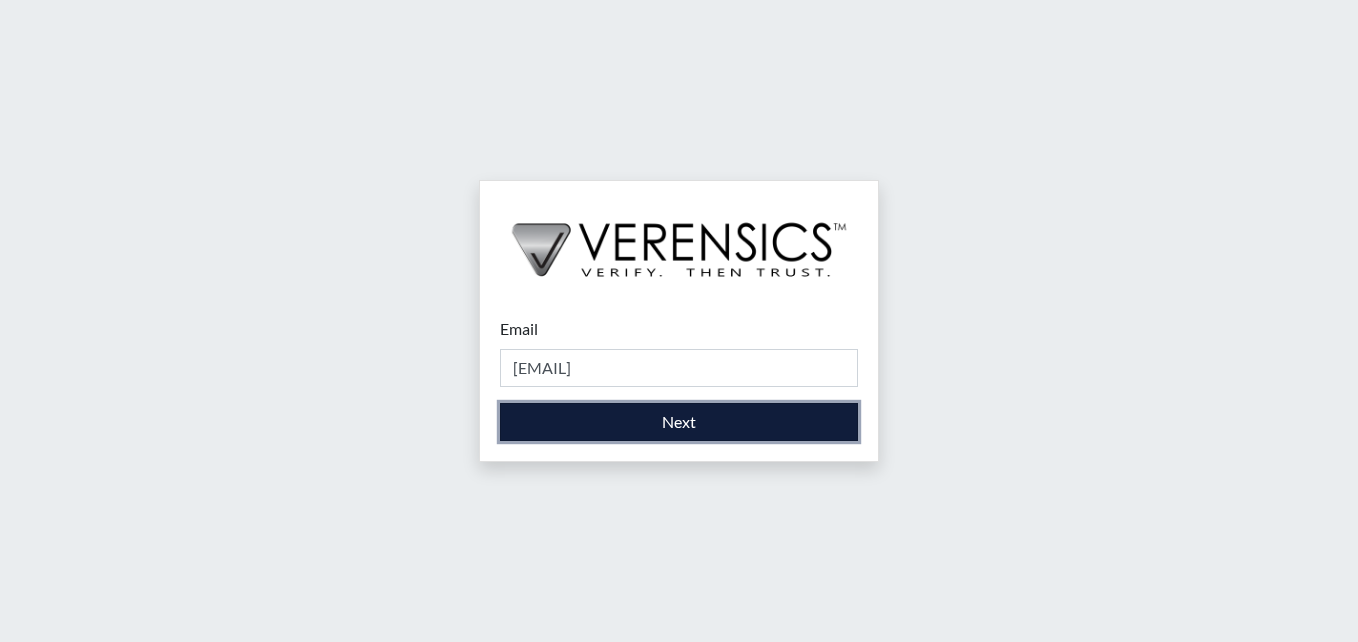 click on "Next" at bounding box center (679, 422) 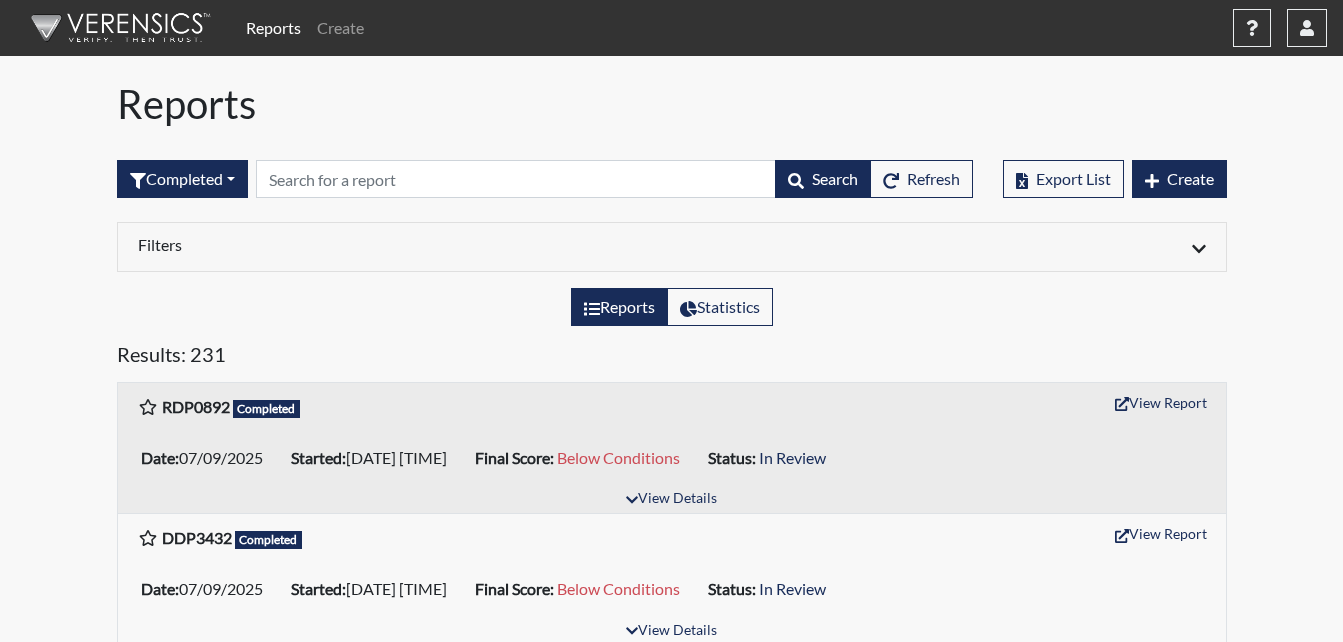scroll, scrollTop: 200, scrollLeft: 0, axis: vertical 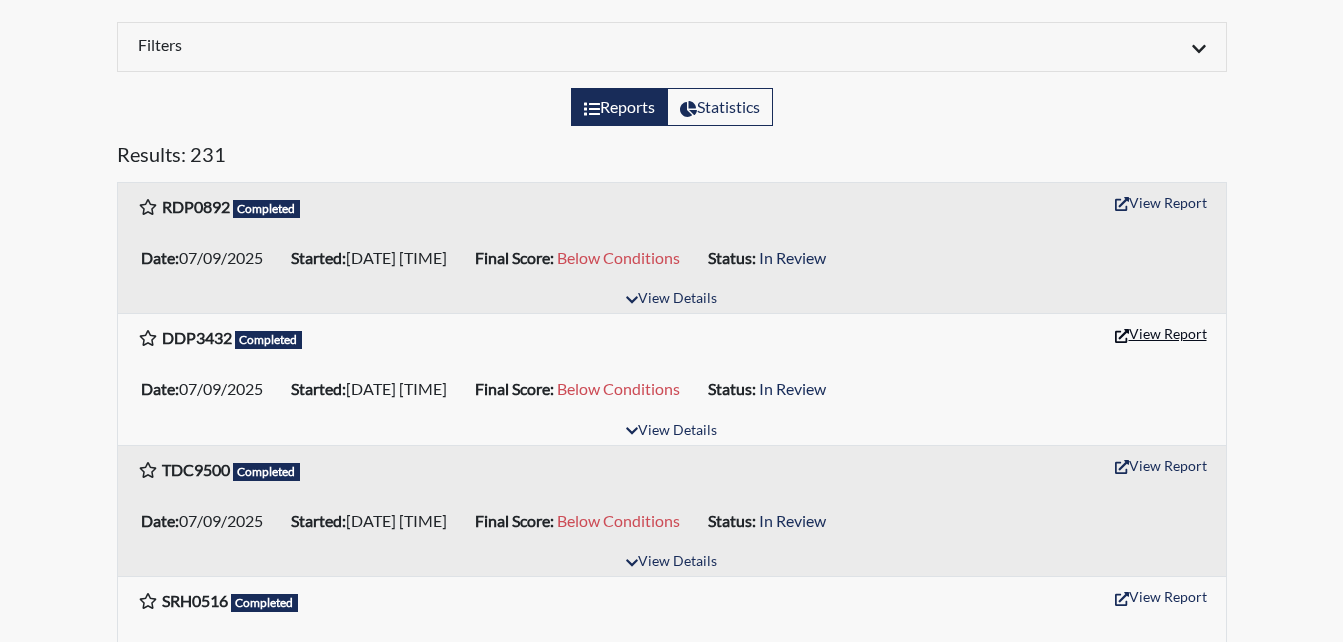 click on "View Report" at bounding box center (1161, 202) 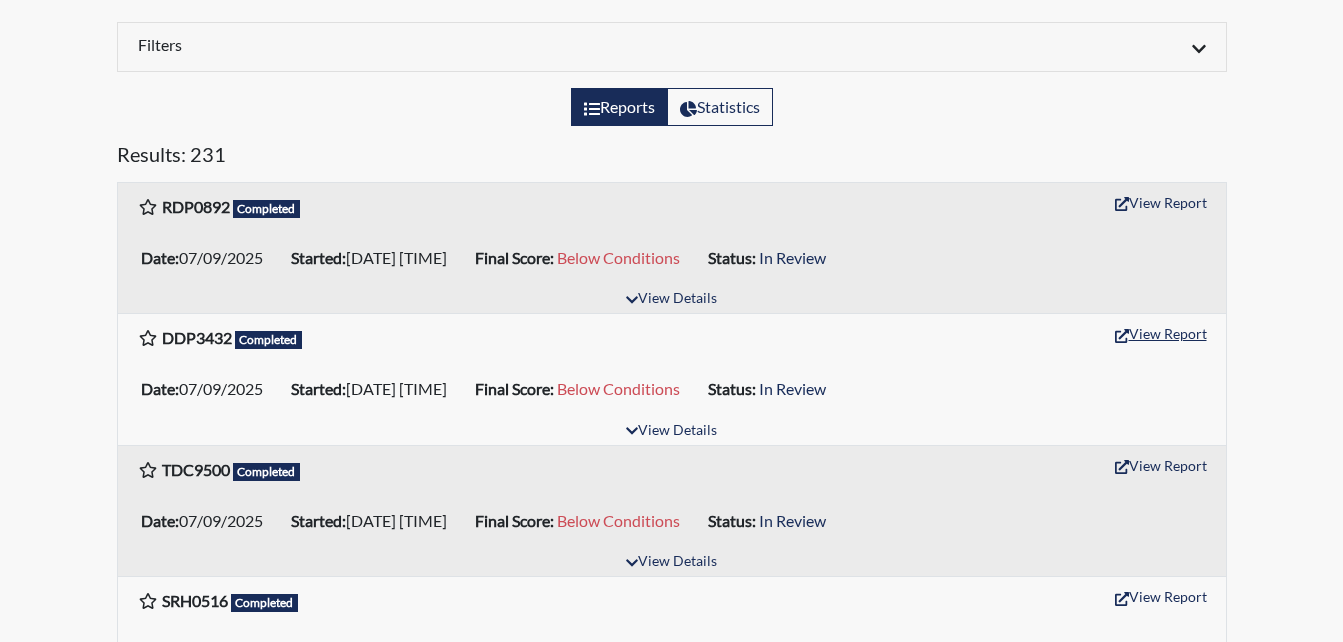 scroll, scrollTop: 0, scrollLeft: 0, axis: both 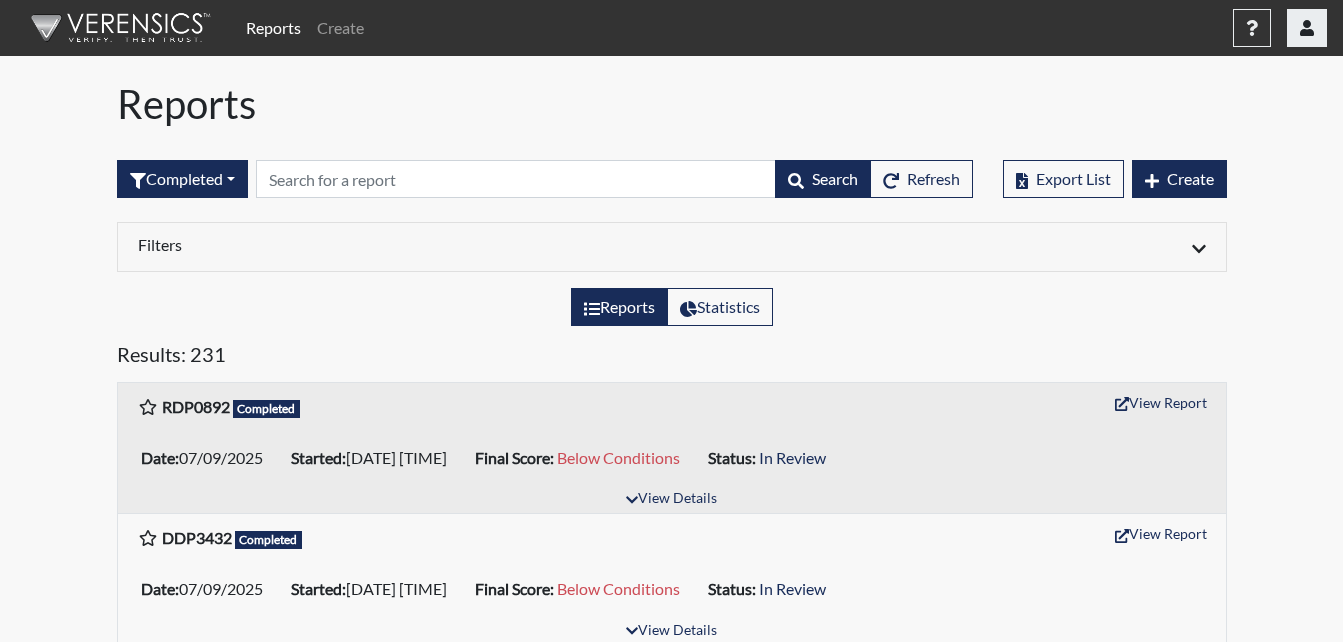 click at bounding box center (1307, 28) 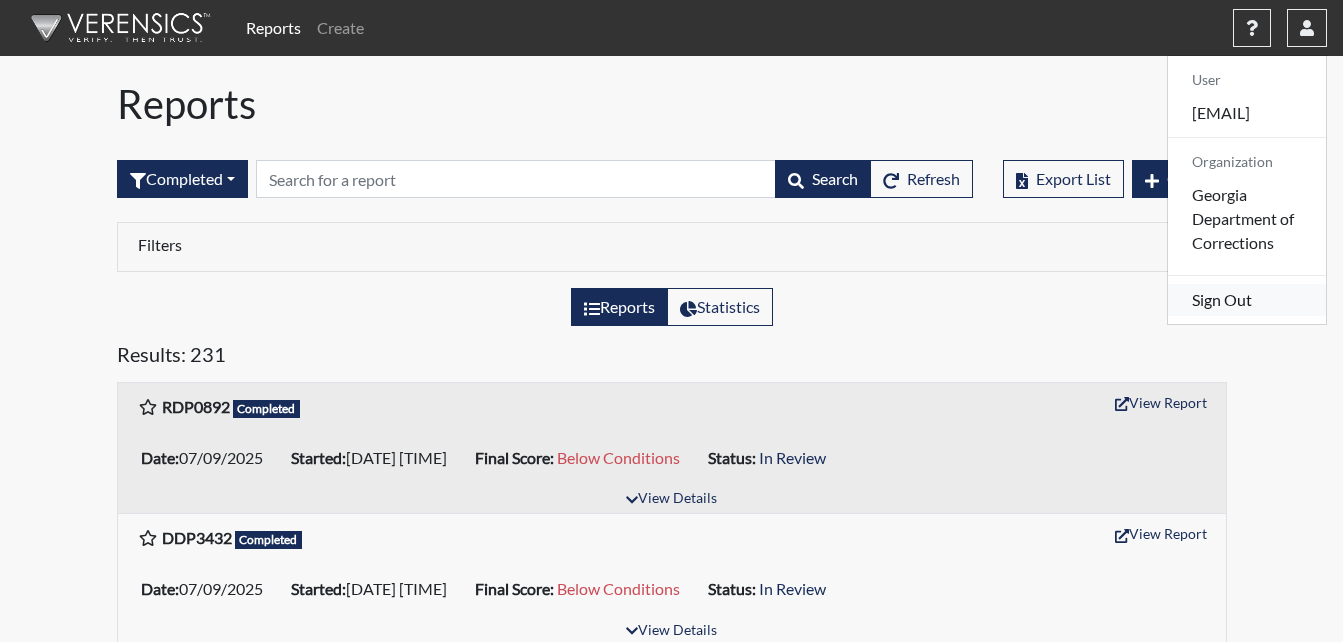 click on "Sign Out" at bounding box center (1247, 300) 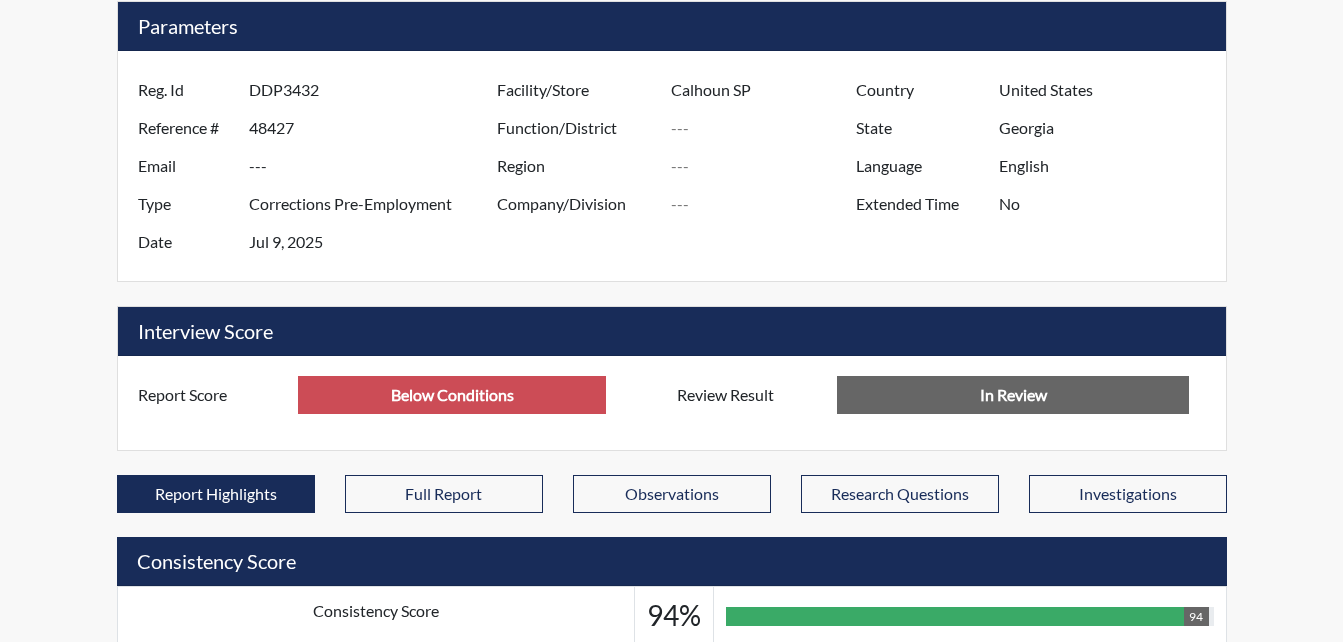scroll, scrollTop: 400, scrollLeft: 0, axis: vertical 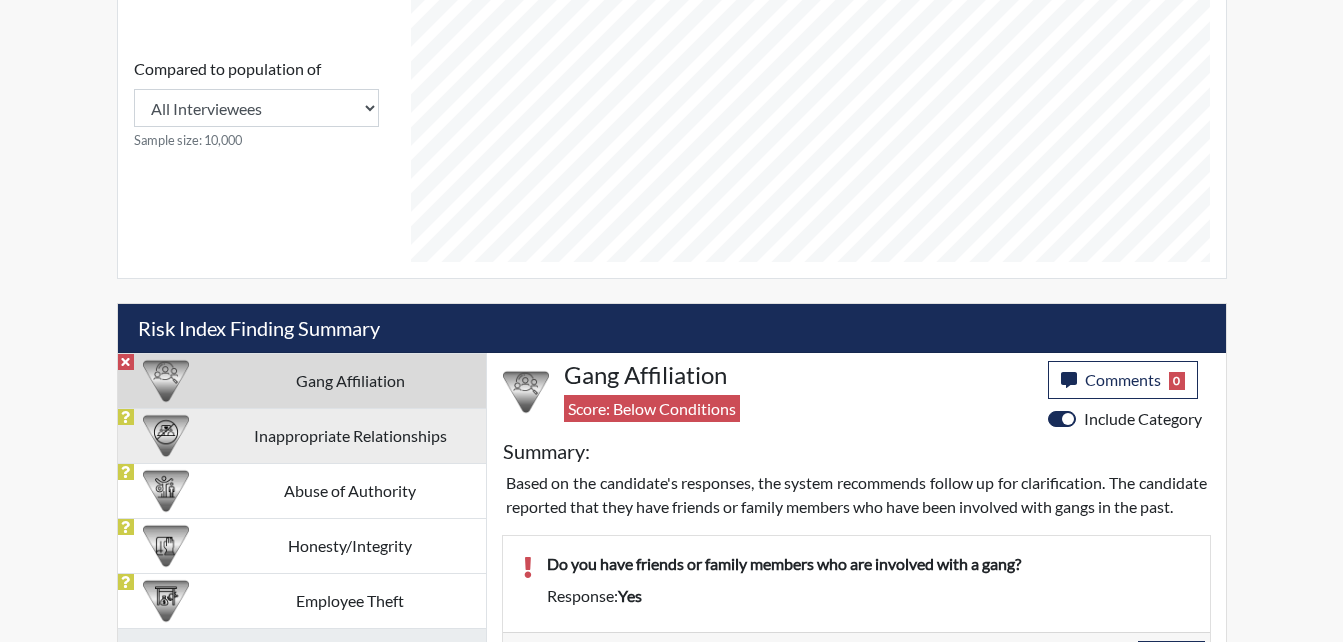 click on "Inappropriate Relationships" at bounding box center (350, 380) 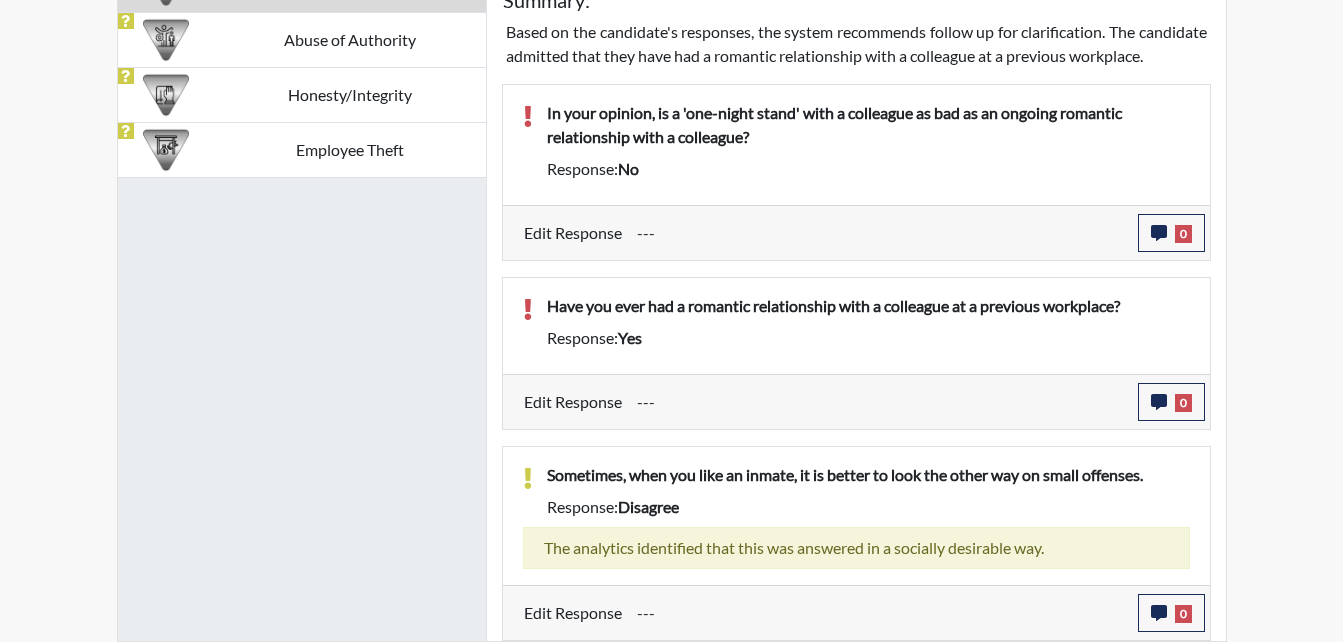 scroll, scrollTop: 1382, scrollLeft: 0, axis: vertical 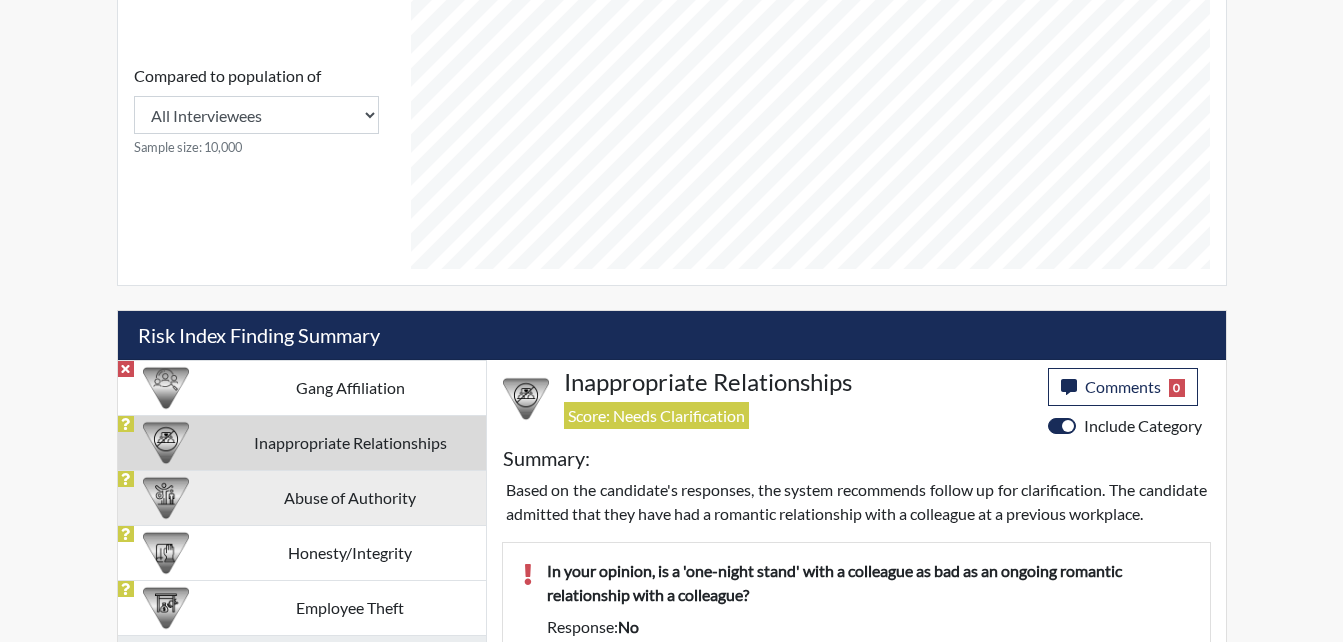 click on "Abuse of Authority" at bounding box center (350, 387) 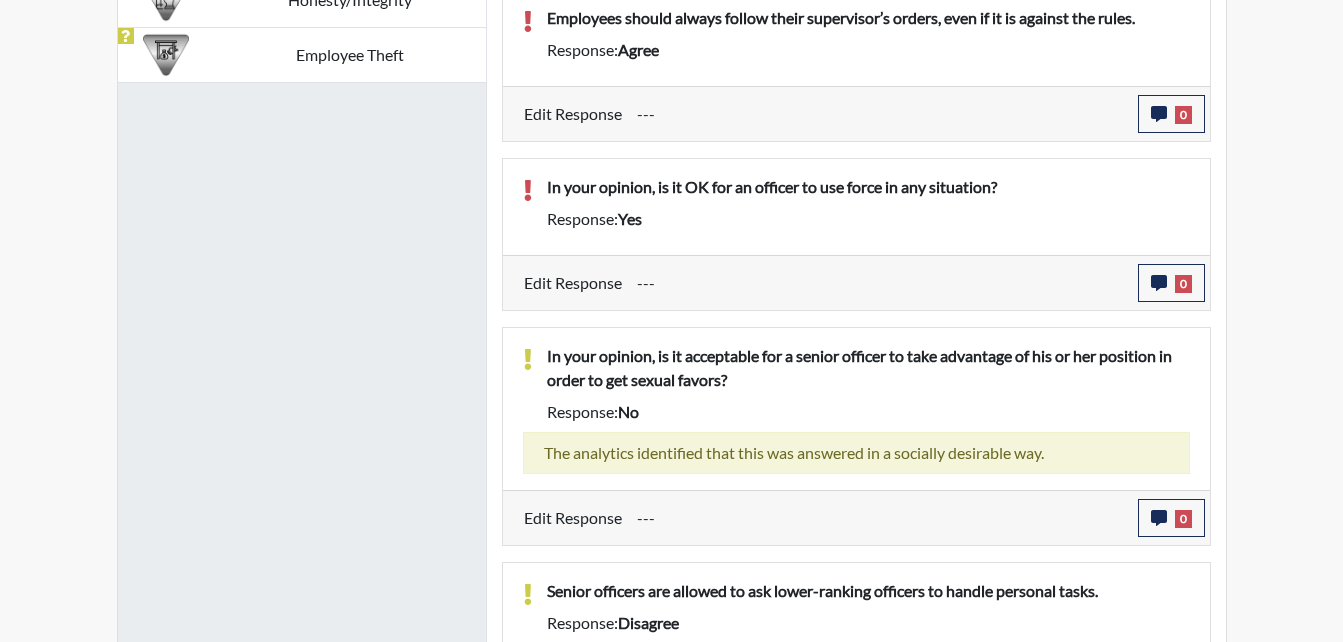 scroll, scrollTop: 1569, scrollLeft: 0, axis: vertical 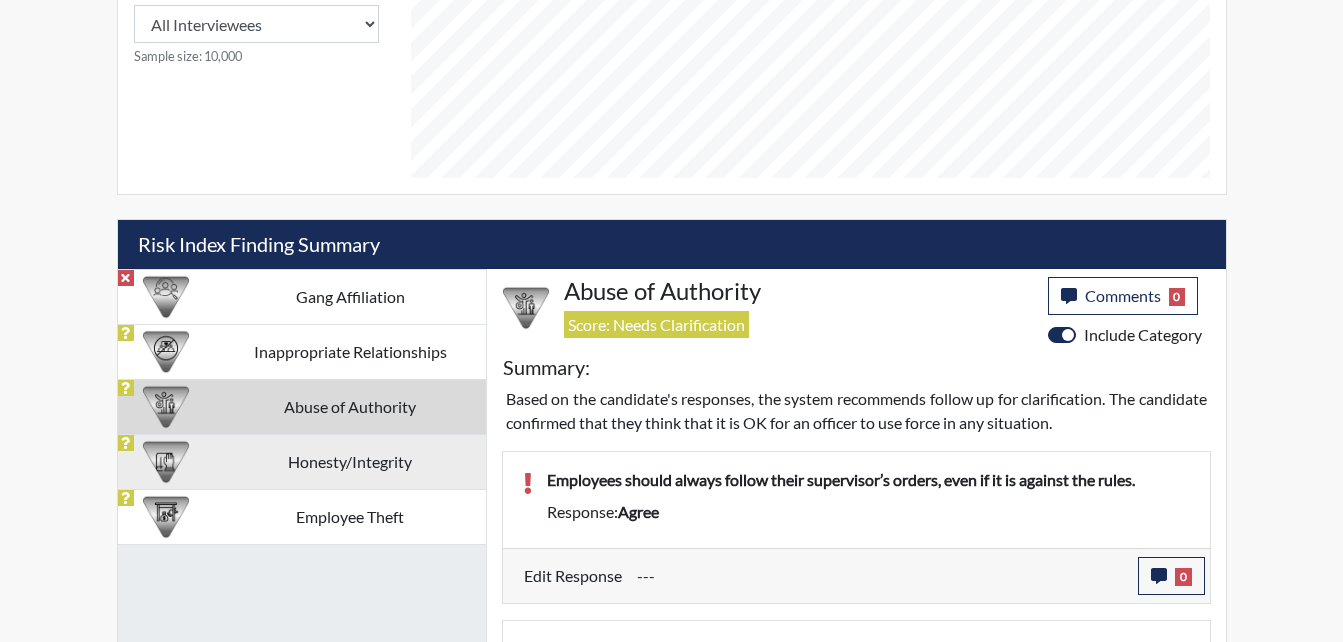 click on "Honesty/Integrity" at bounding box center [350, 296] 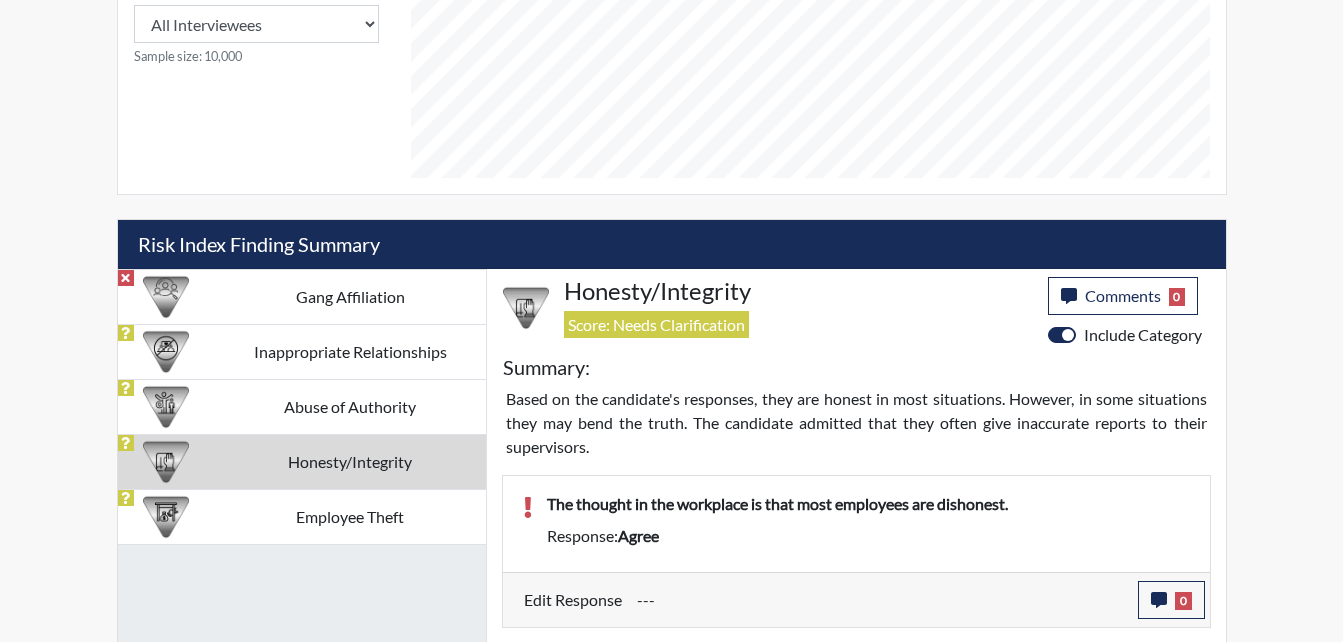 scroll, scrollTop: 999668, scrollLeft: 999169, axis: both 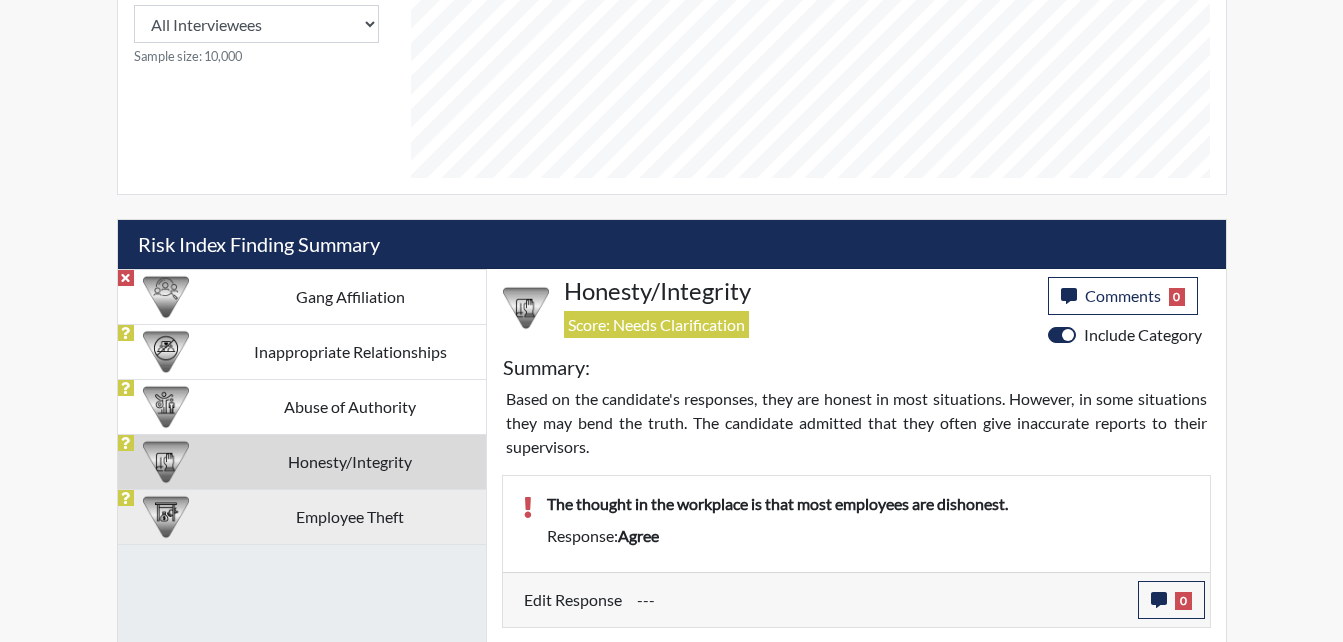 click on "Employee Theft" at bounding box center [350, 296] 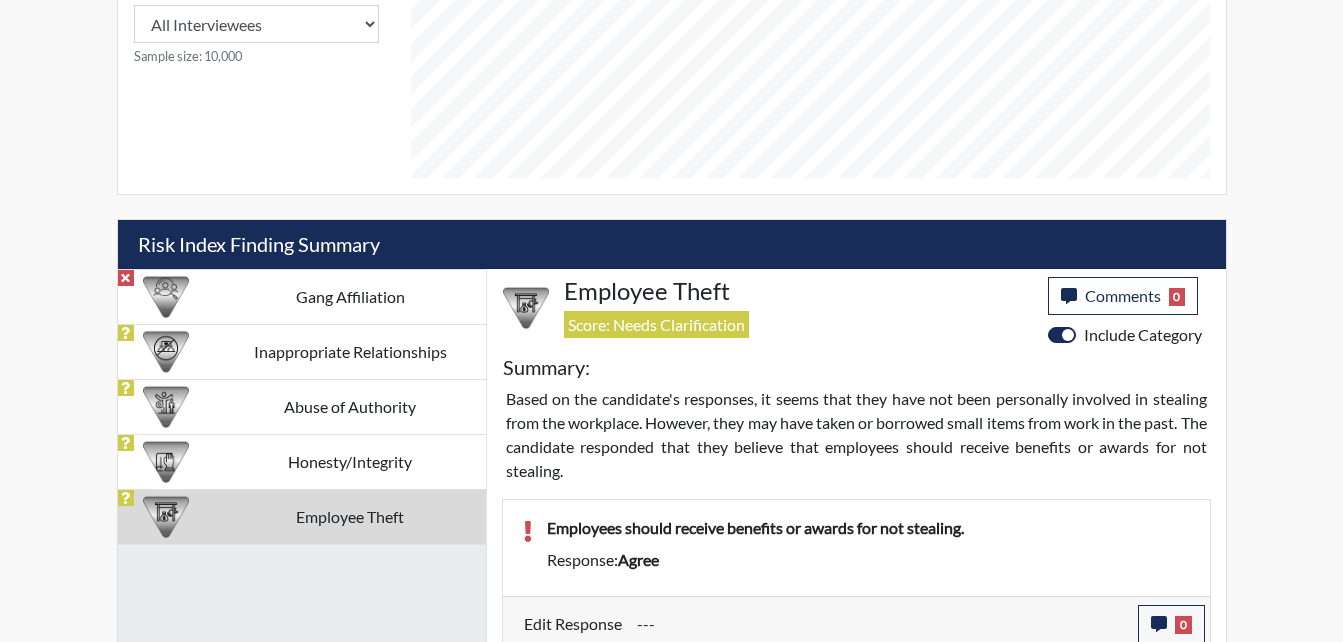 scroll, scrollTop: 999668, scrollLeft: 999169, axis: both 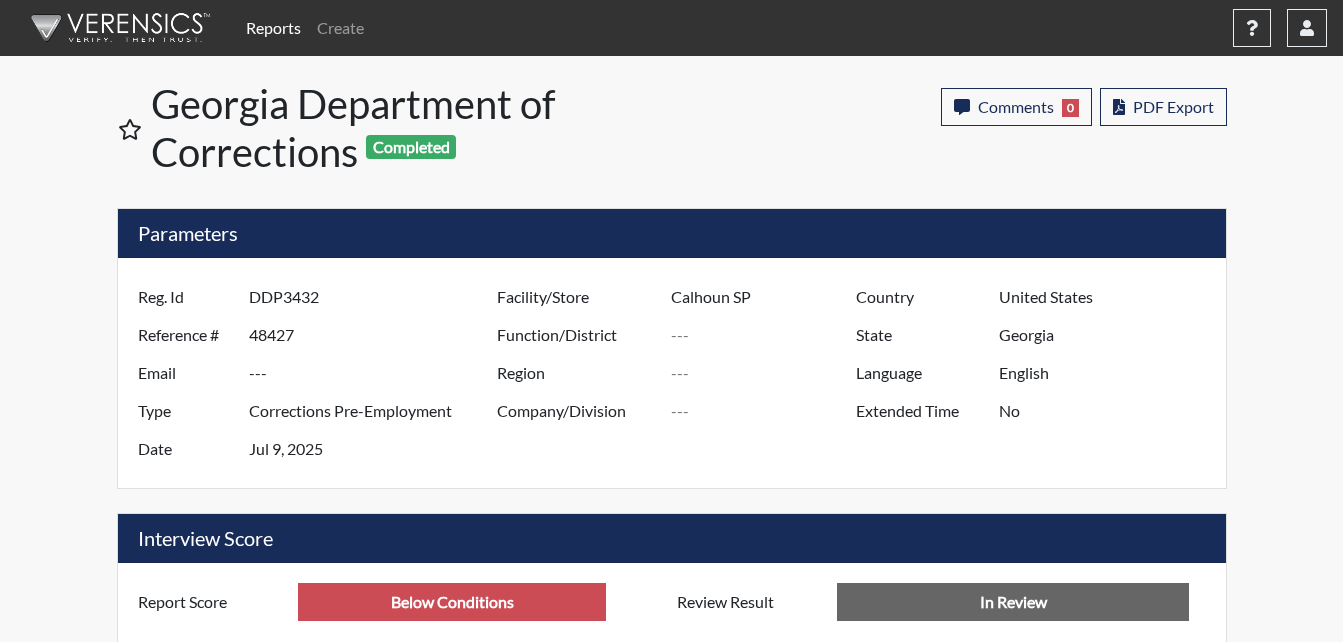 click on "Reports" at bounding box center [273, 28] 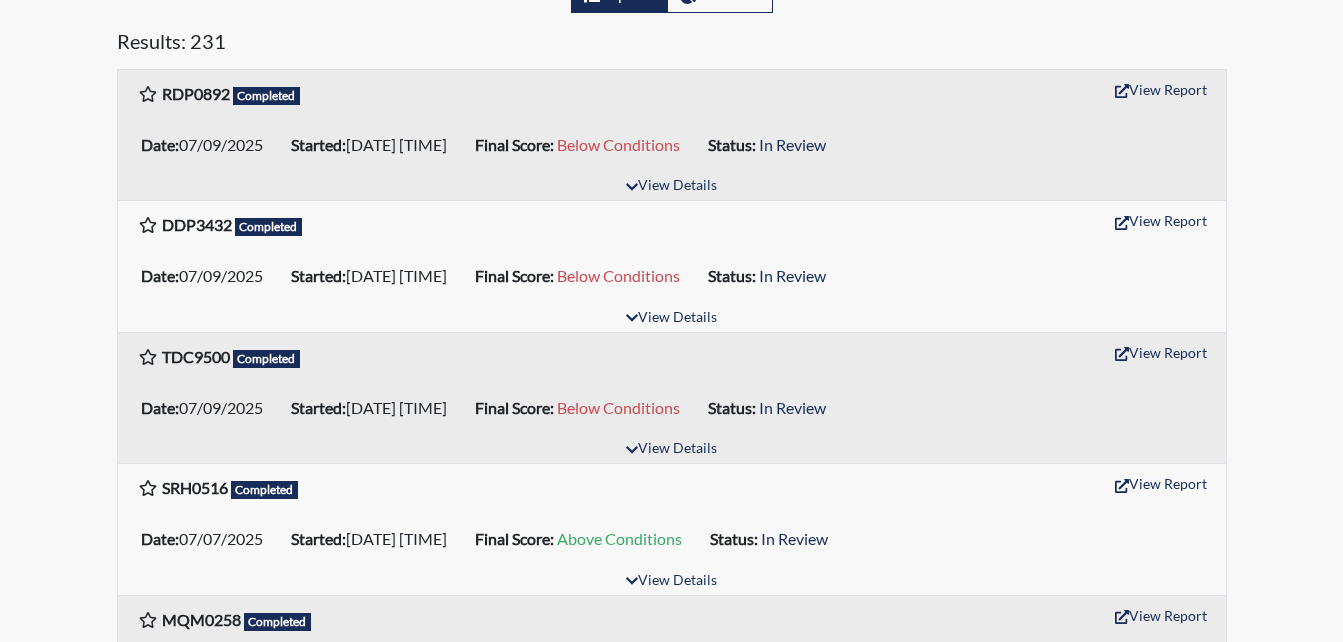 scroll, scrollTop: 200, scrollLeft: 0, axis: vertical 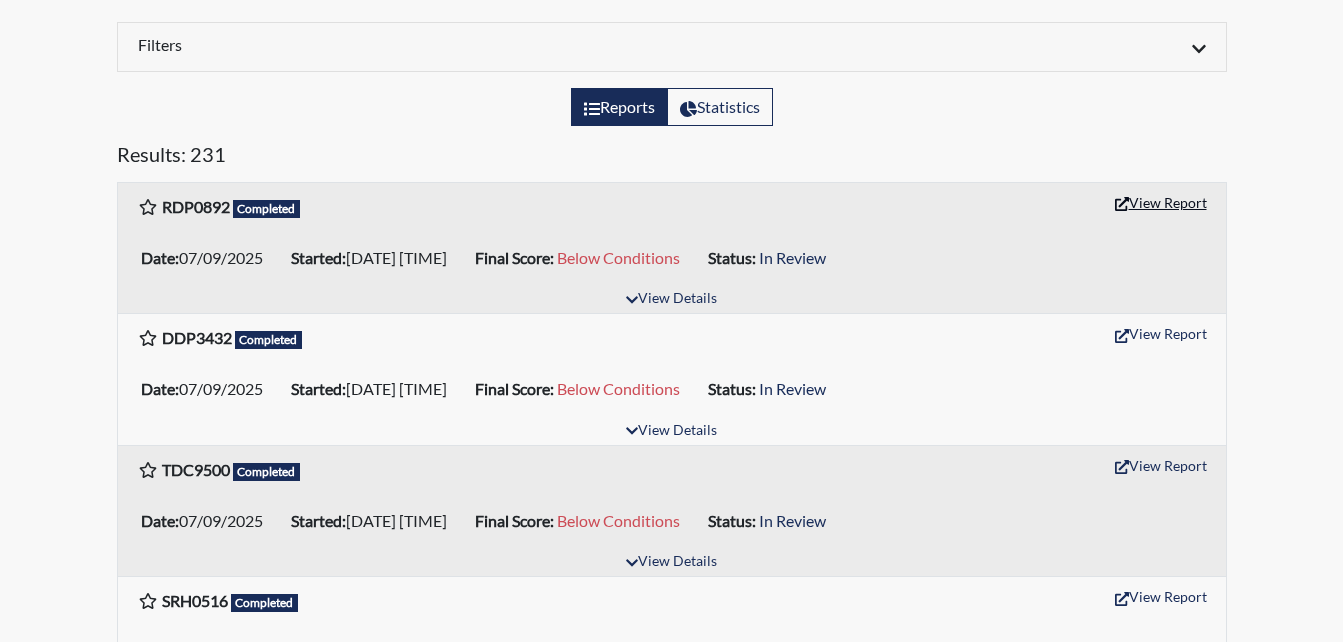 click on "View Report" at bounding box center [1161, 202] 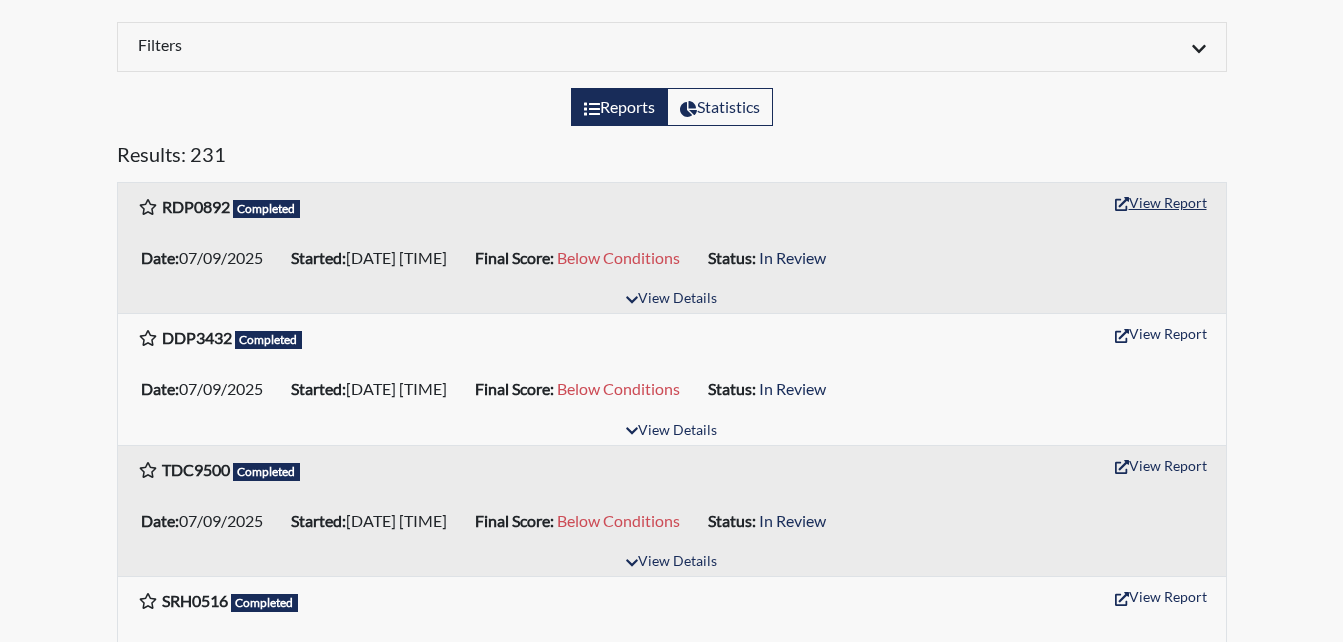 scroll, scrollTop: 0, scrollLeft: 0, axis: both 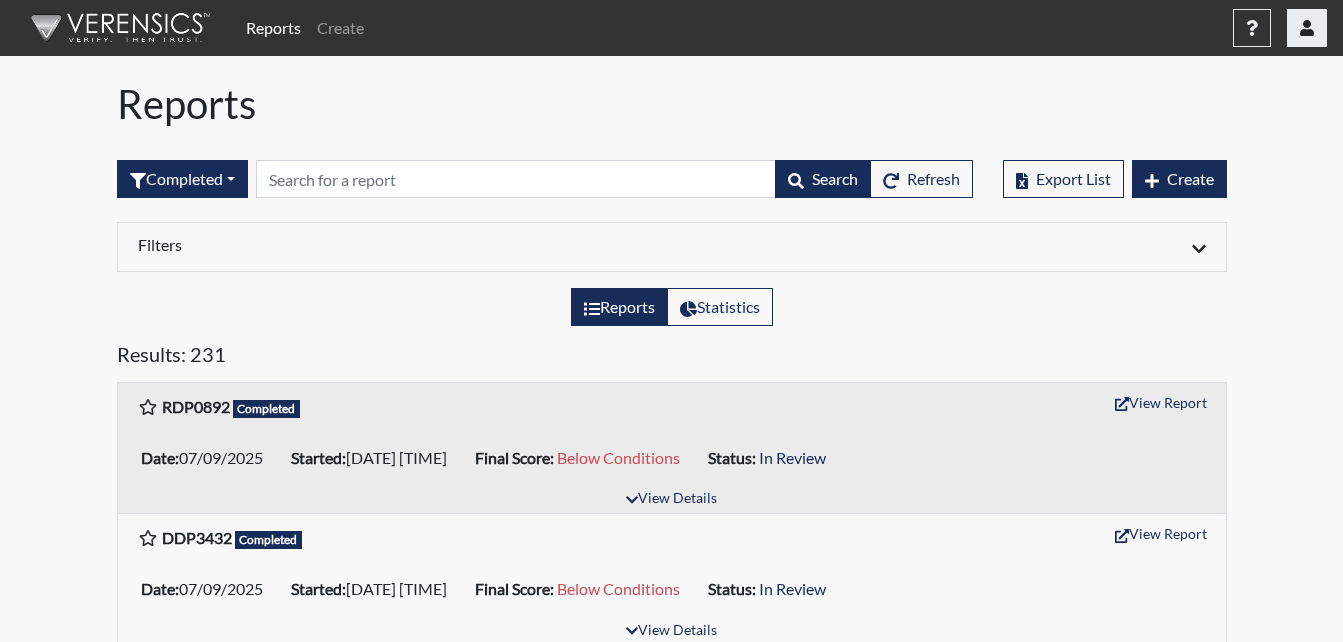 click at bounding box center (1307, 28) 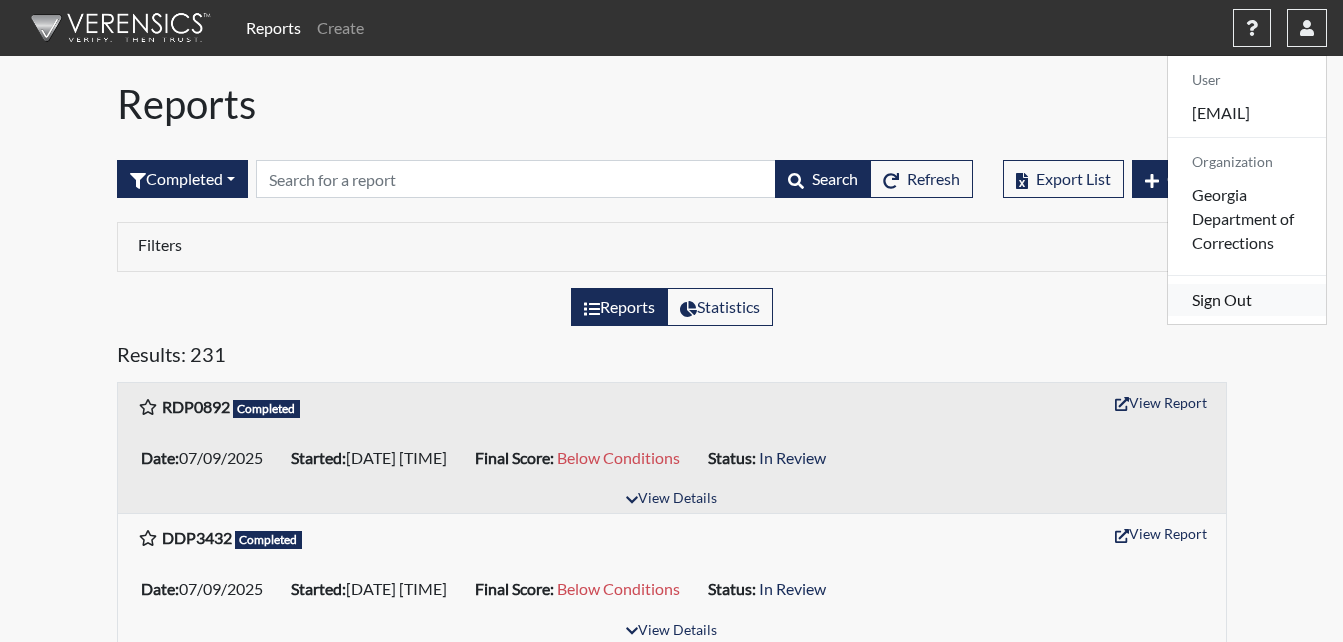 click on "Sign Out" at bounding box center [1247, 300] 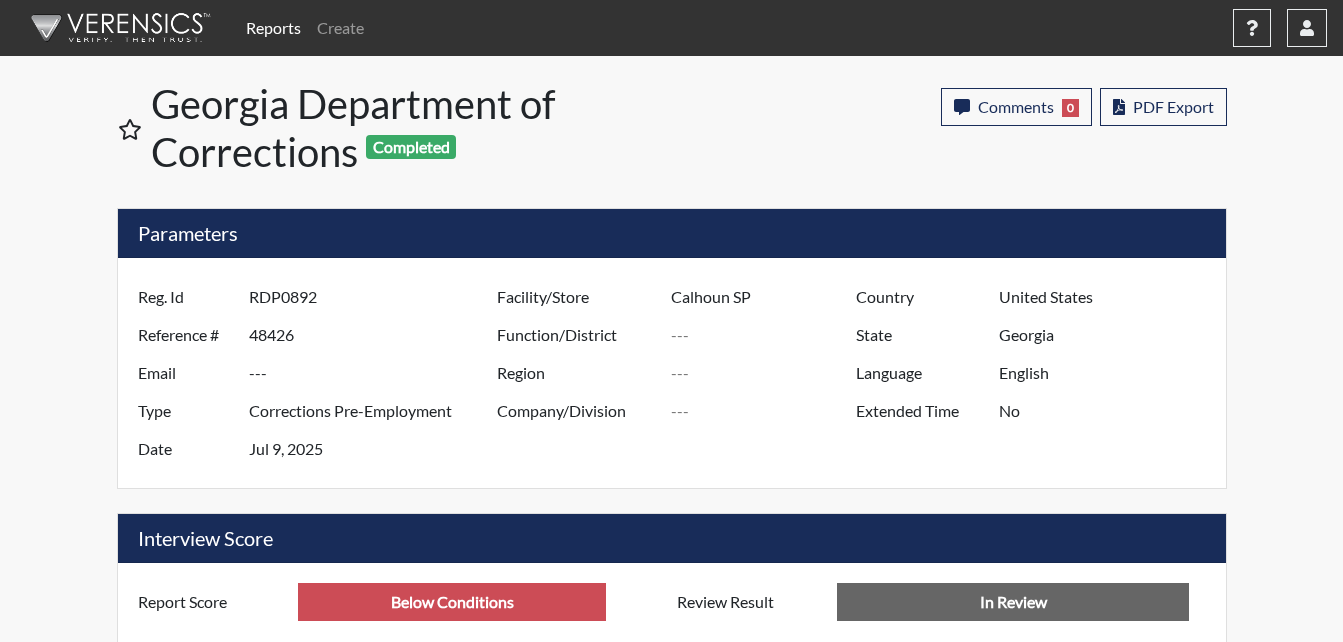 scroll, scrollTop: 300, scrollLeft: 0, axis: vertical 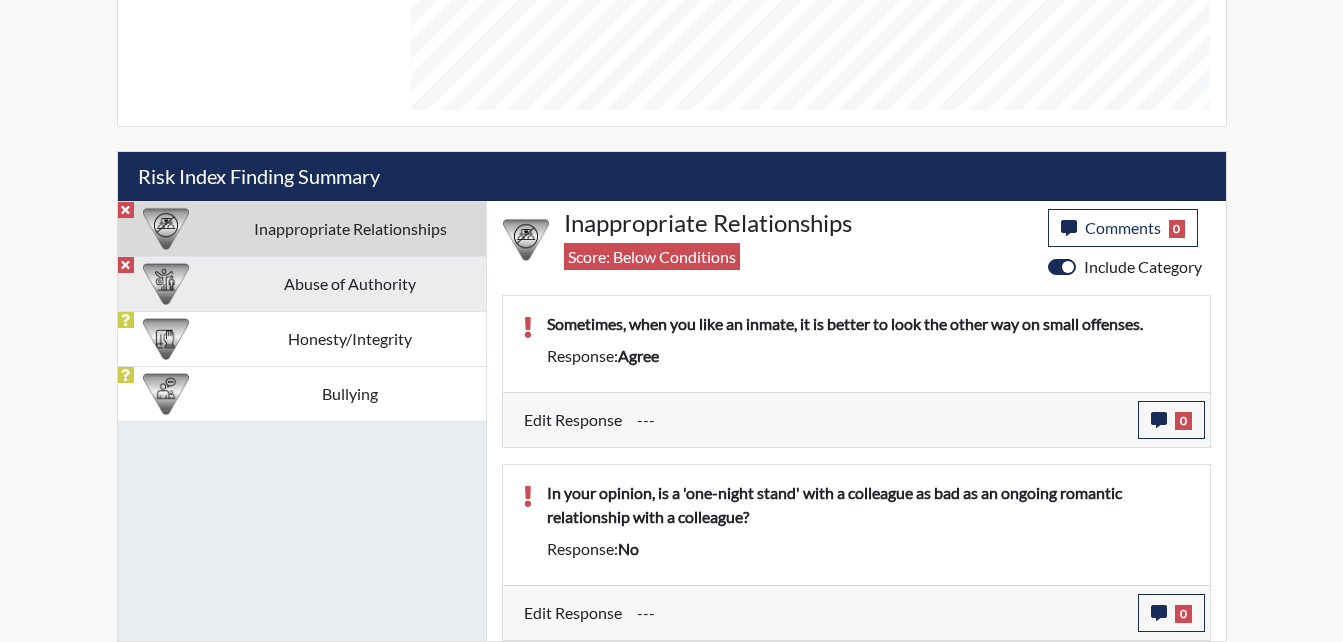 click on "Abuse of Authority" at bounding box center [350, 228] 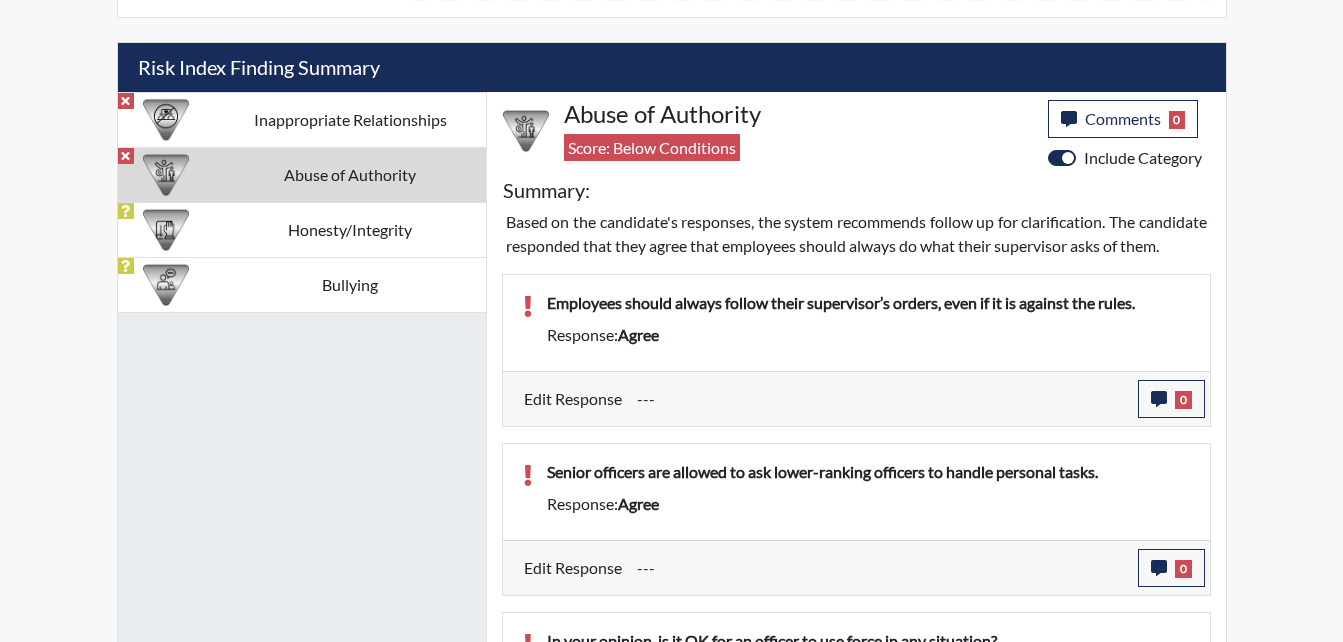 scroll, scrollTop: 1316, scrollLeft: 0, axis: vertical 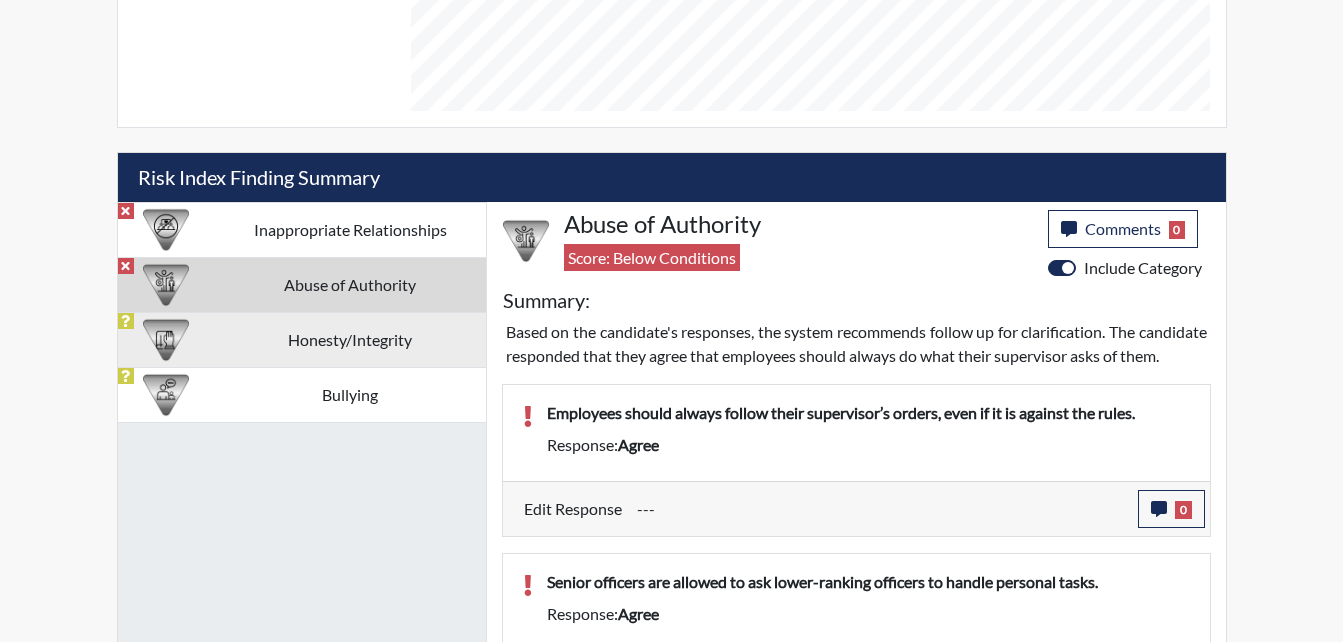 click on "Honesty/Integrity" at bounding box center [350, 229] 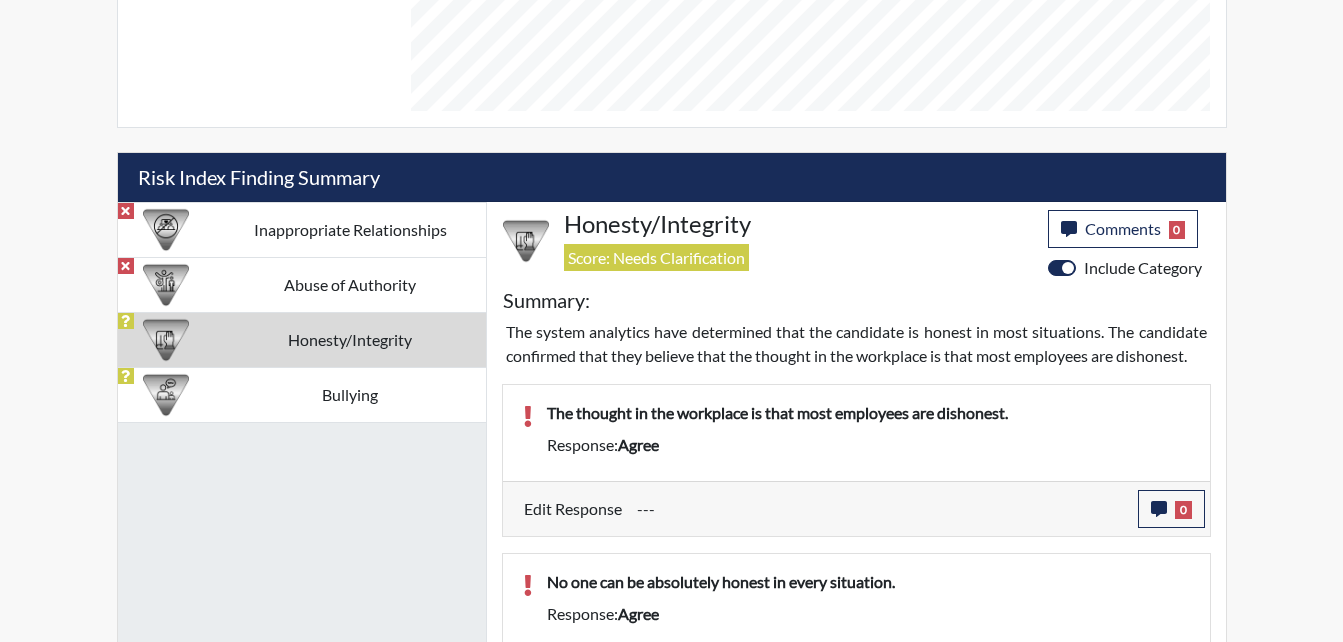 scroll, scrollTop: 999668, scrollLeft: 999169, axis: both 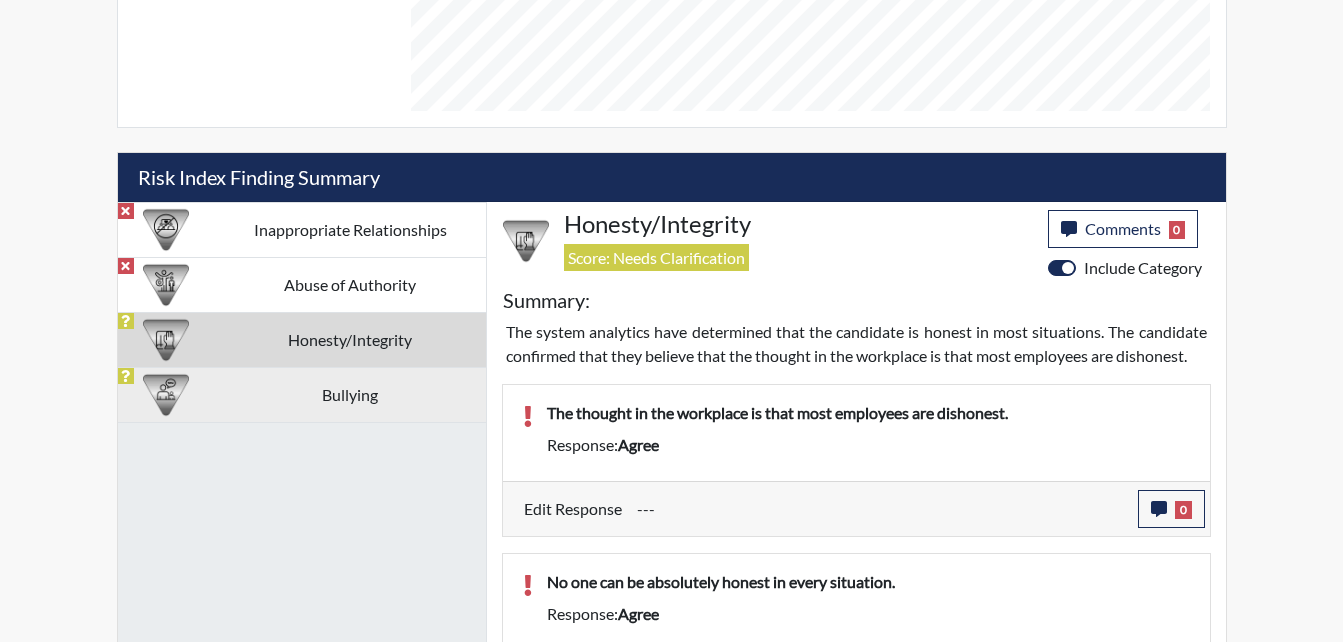 click on "Bullying" at bounding box center (350, 229) 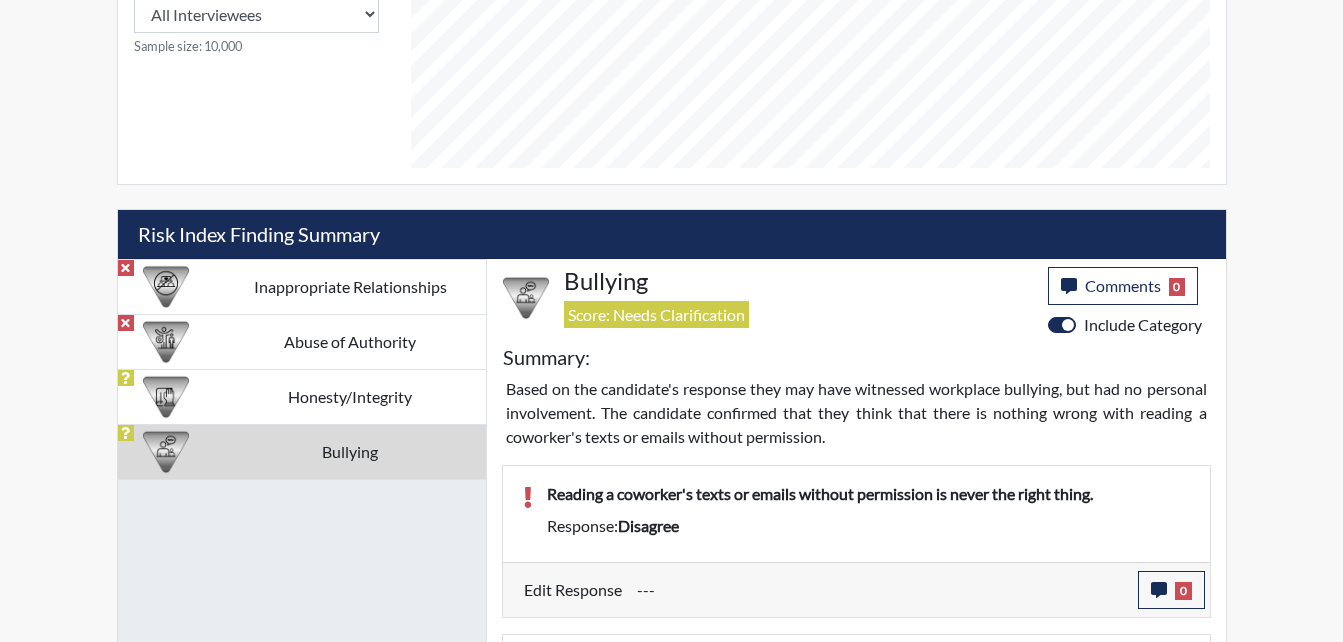 scroll, scrollTop: 1000, scrollLeft: 0, axis: vertical 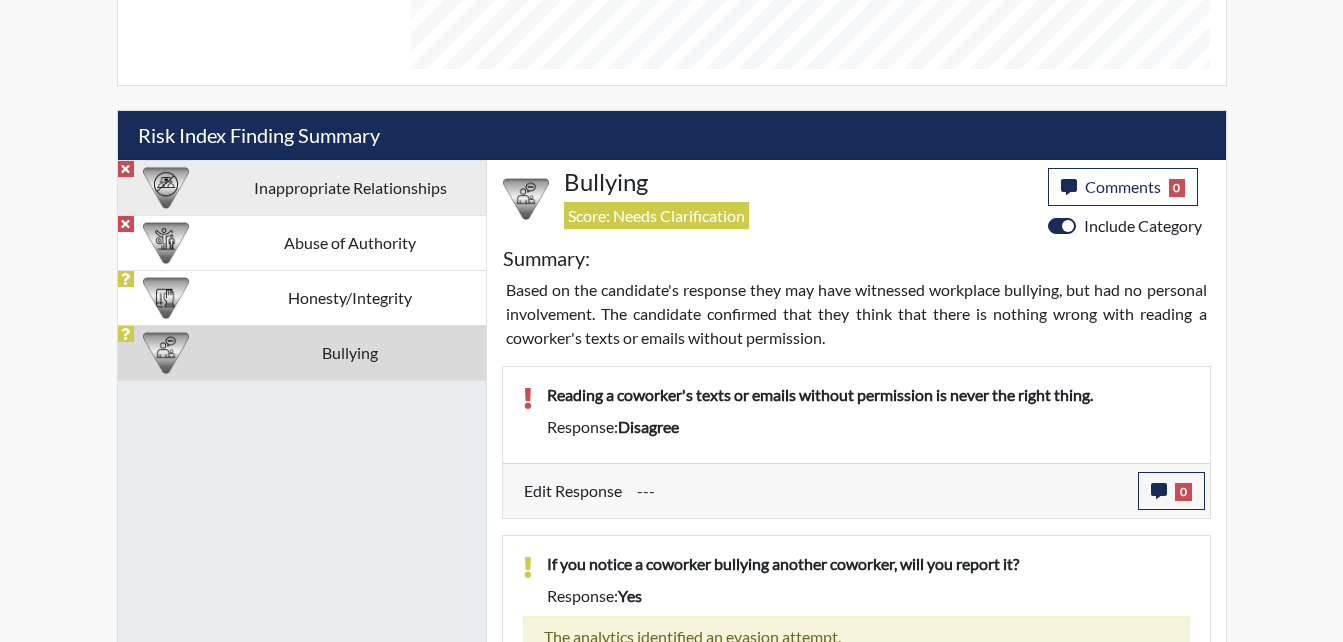 click on "Inappropriate Relationships" at bounding box center [350, 187] 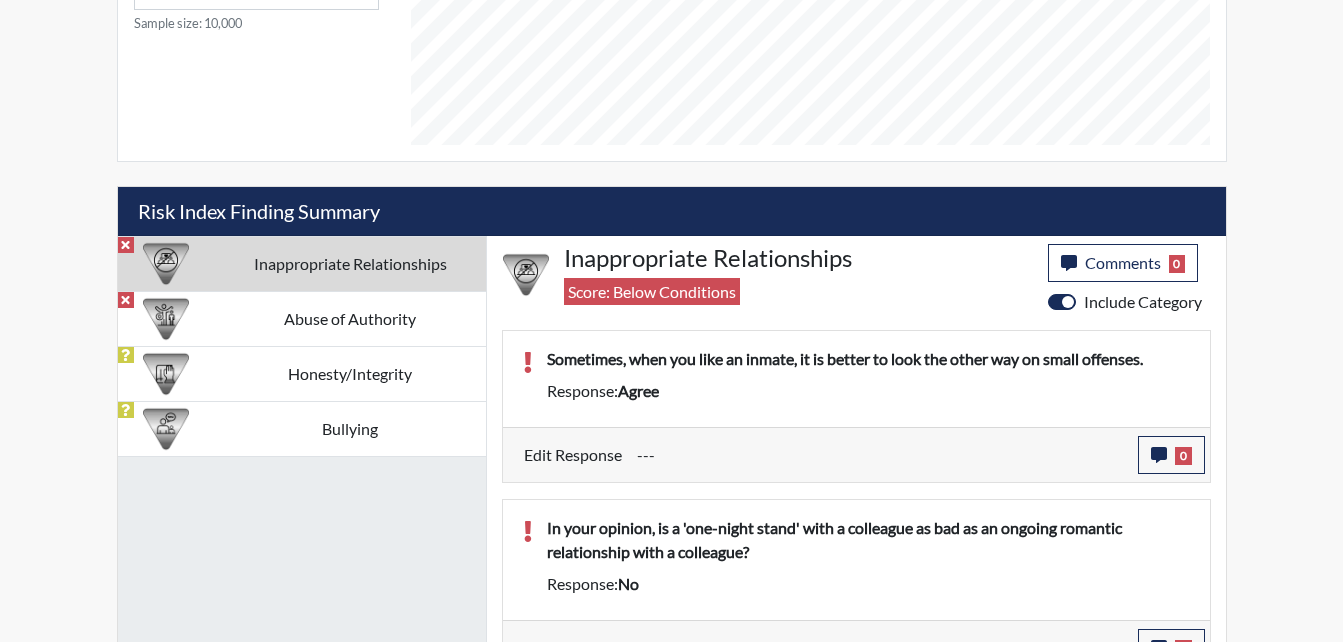 scroll, scrollTop: 1059, scrollLeft: 0, axis: vertical 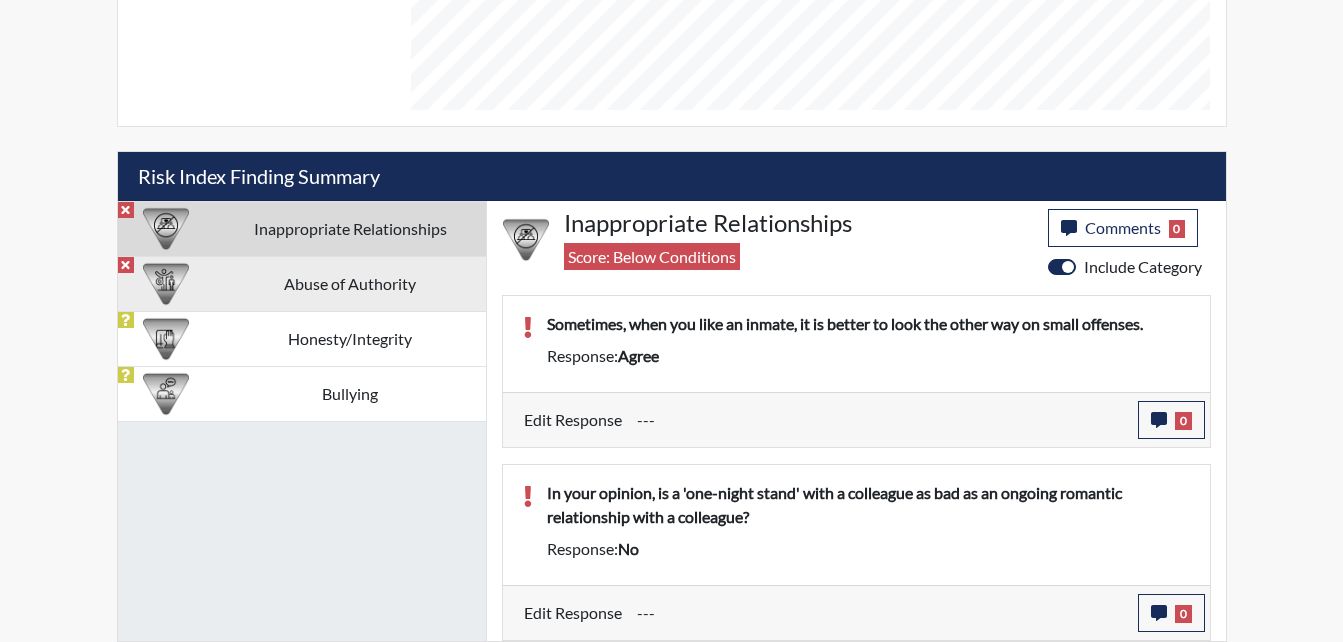 click on "Abuse of Authority" at bounding box center (350, 228) 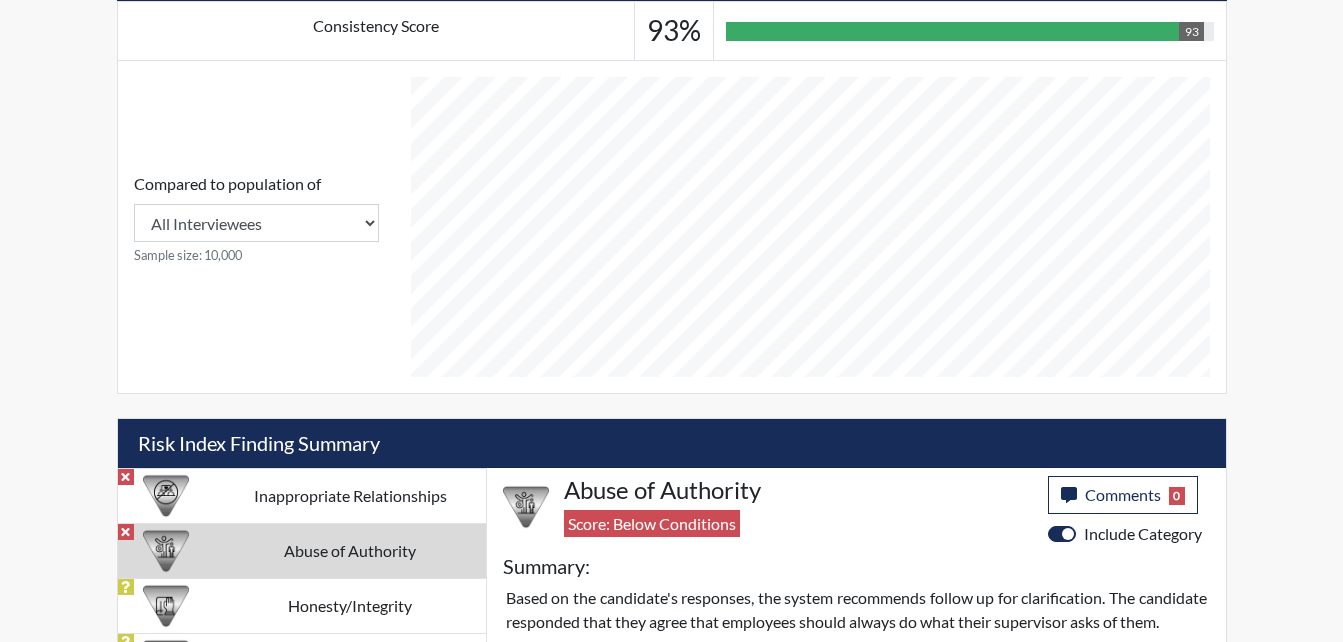 scroll, scrollTop: 916, scrollLeft: 0, axis: vertical 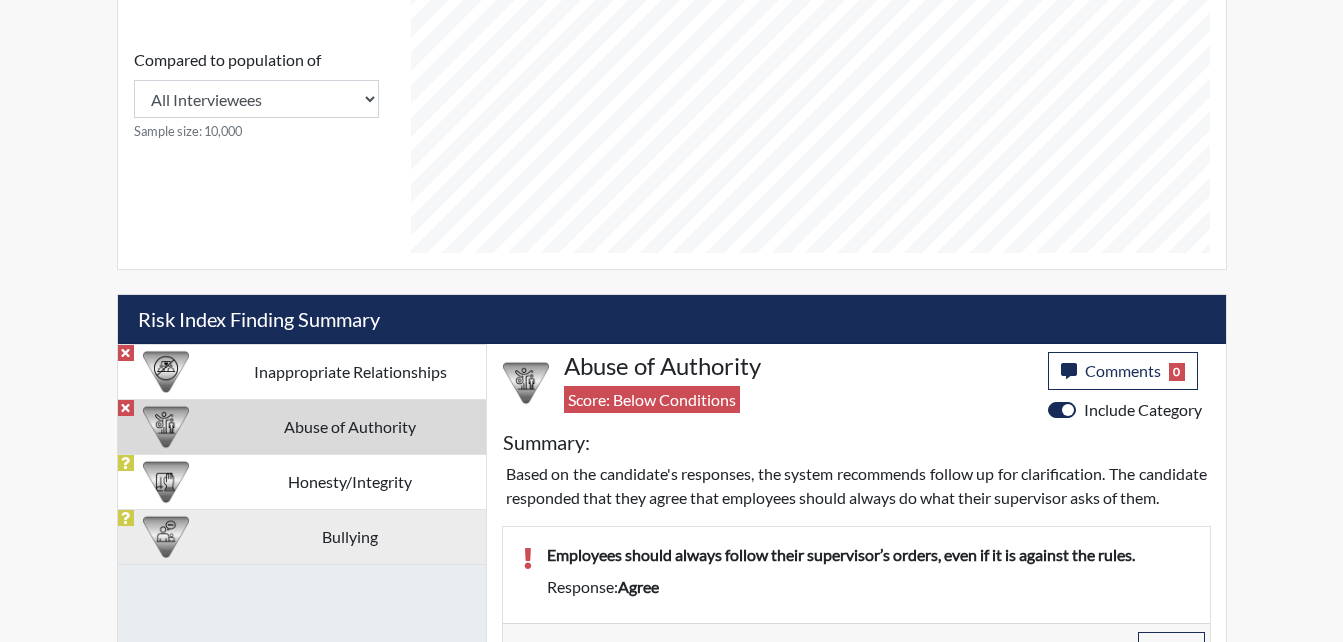 click on "Bullying" at bounding box center (350, 371) 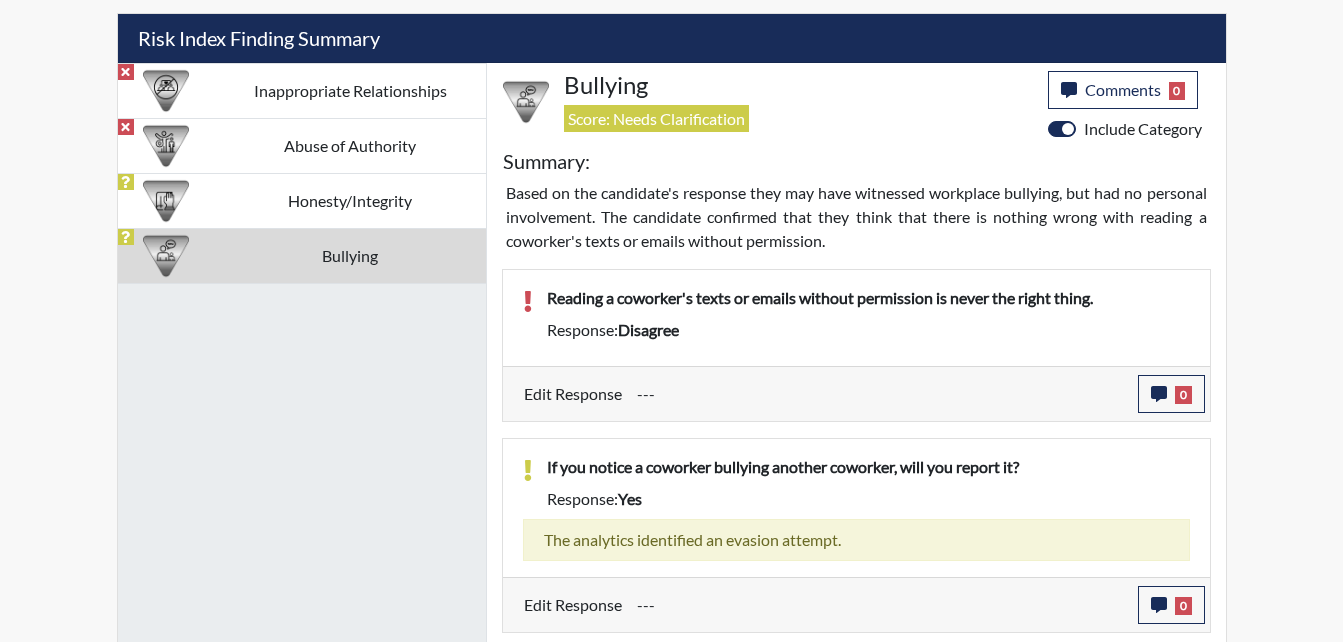 scroll, scrollTop: 1400, scrollLeft: 0, axis: vertical 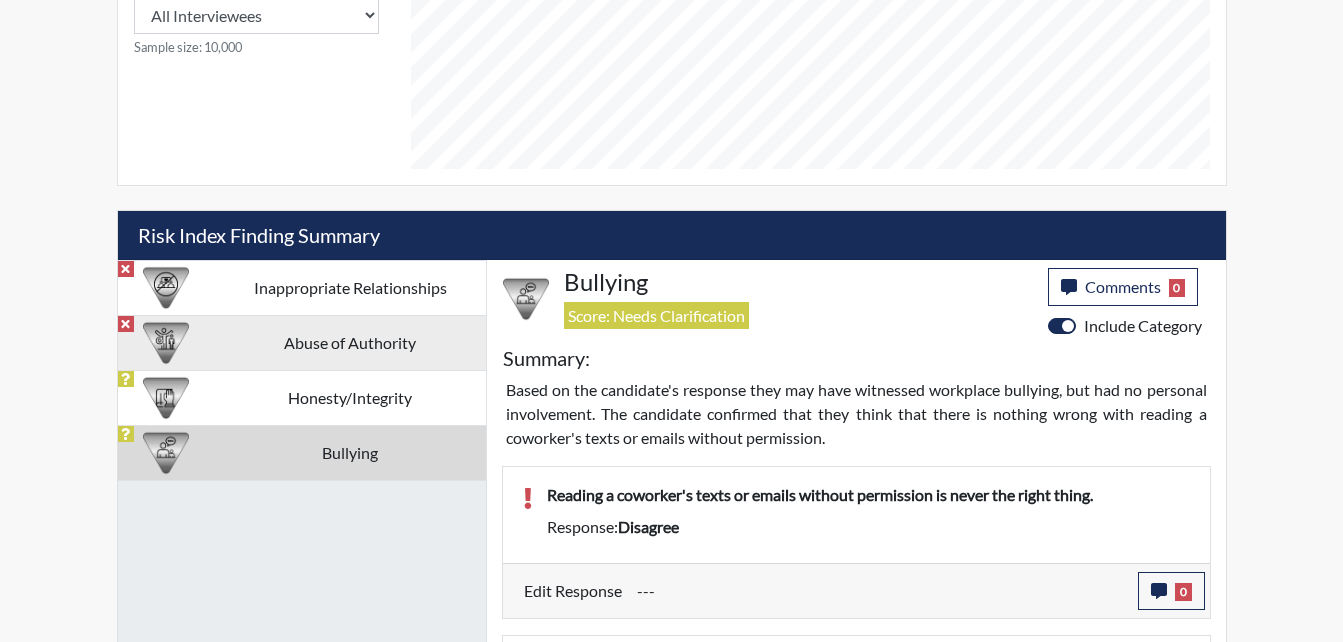 click on "Abuse of Authority" at bounding box center (350, 287) 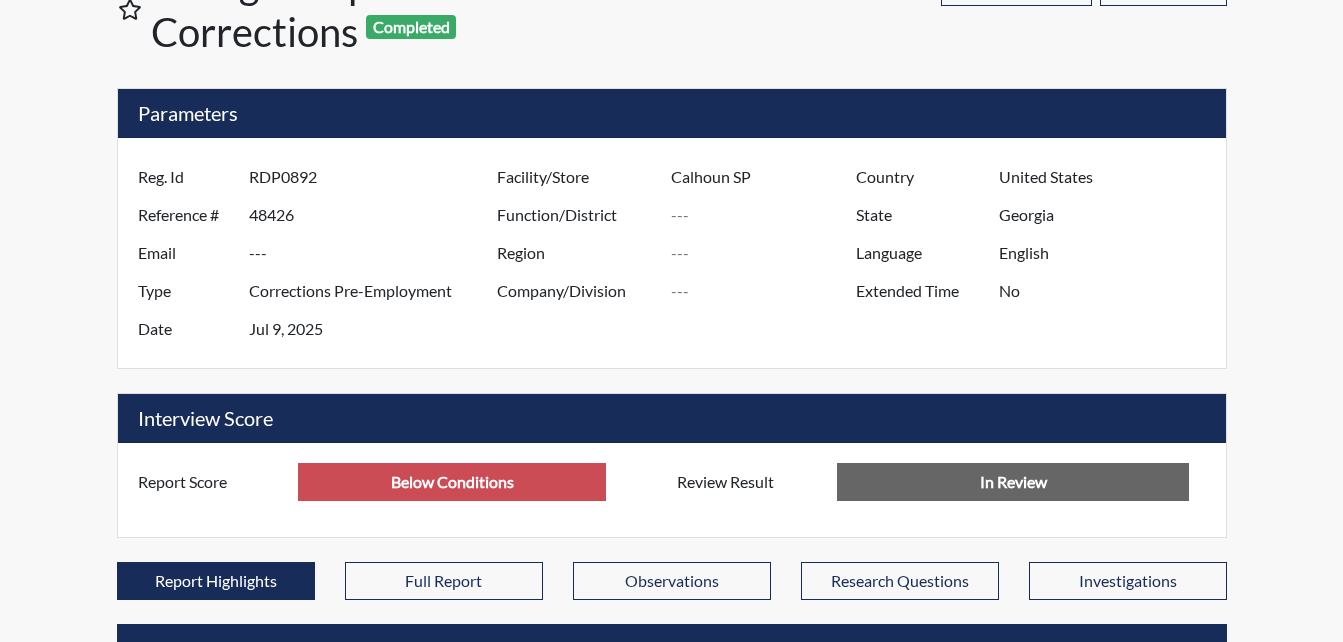scroll, scrollTop: 0, scrollLeft: 0, axis: both 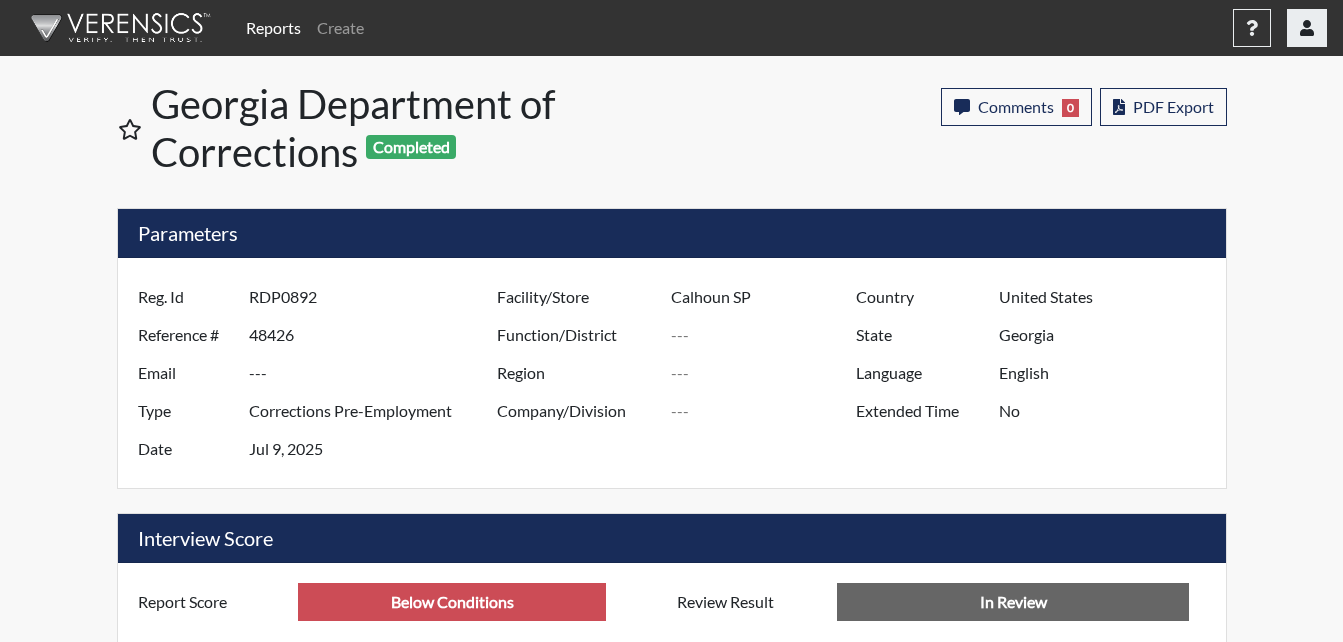 click at bounding box center [1307, 28] 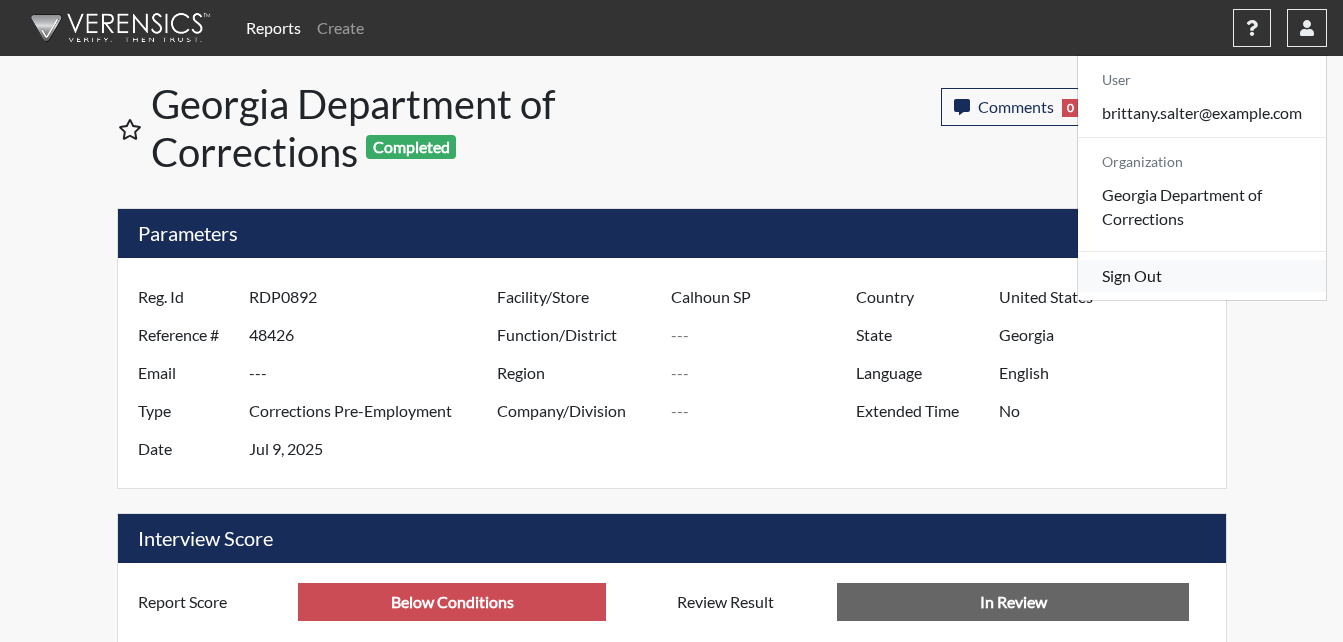 click on "Sign Out" at bounding box center (1202, 276) 